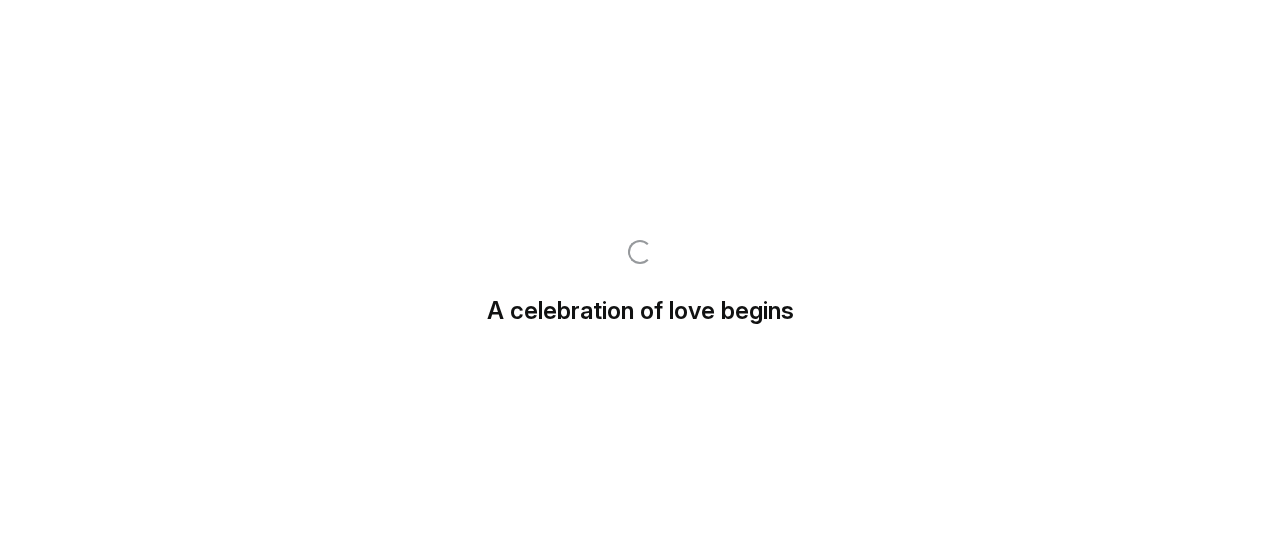 scroll, scrollTop: 0, scrollLeft: 0, axis: both 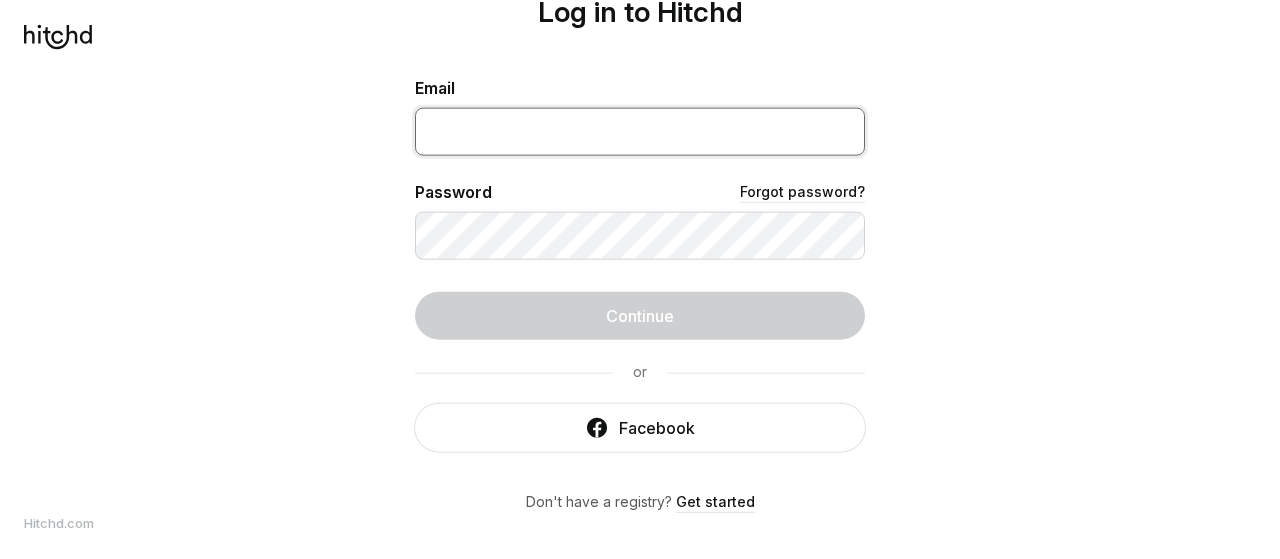 type on "[EMAIL]" 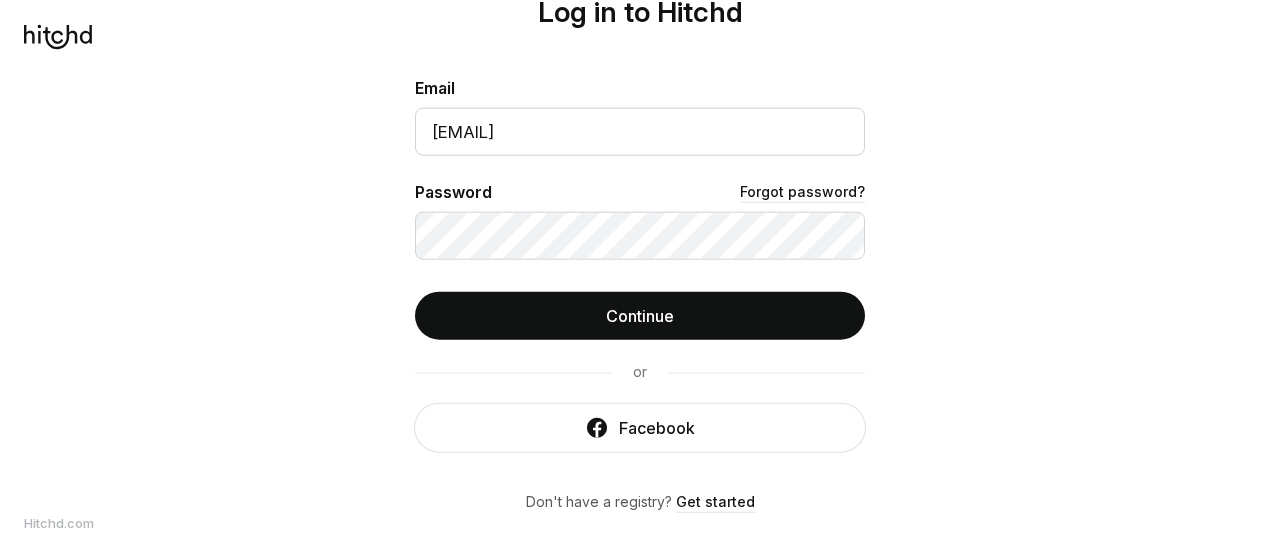 click on "Log in to Hitchd
Email
[EMAIL]
Password
Forgot password?
Continue
or
Facebook
Don't have a registry?
Get started" at bounding box center (640, 279) 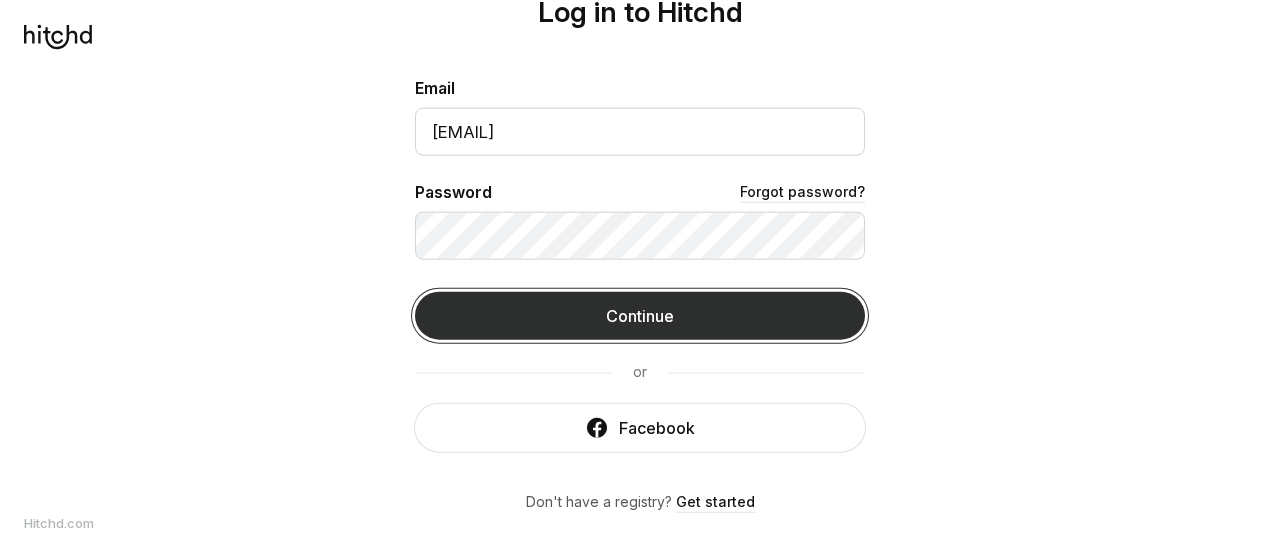 click on "Continue" at bounding box center [640, 315] 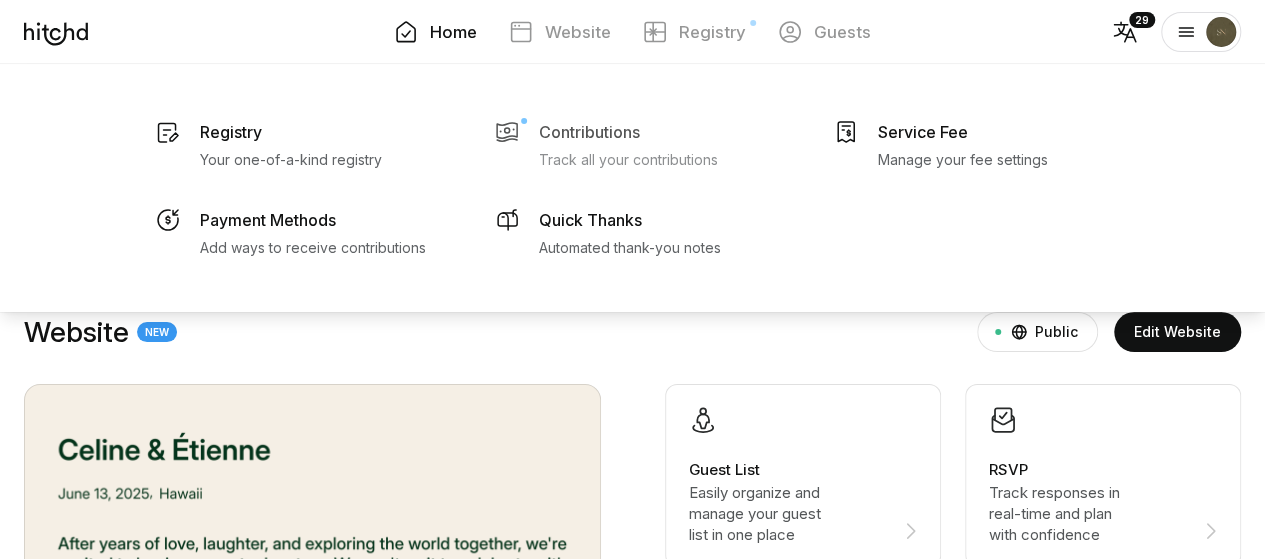 click on "Contributions" at bounding box center [231, 132] 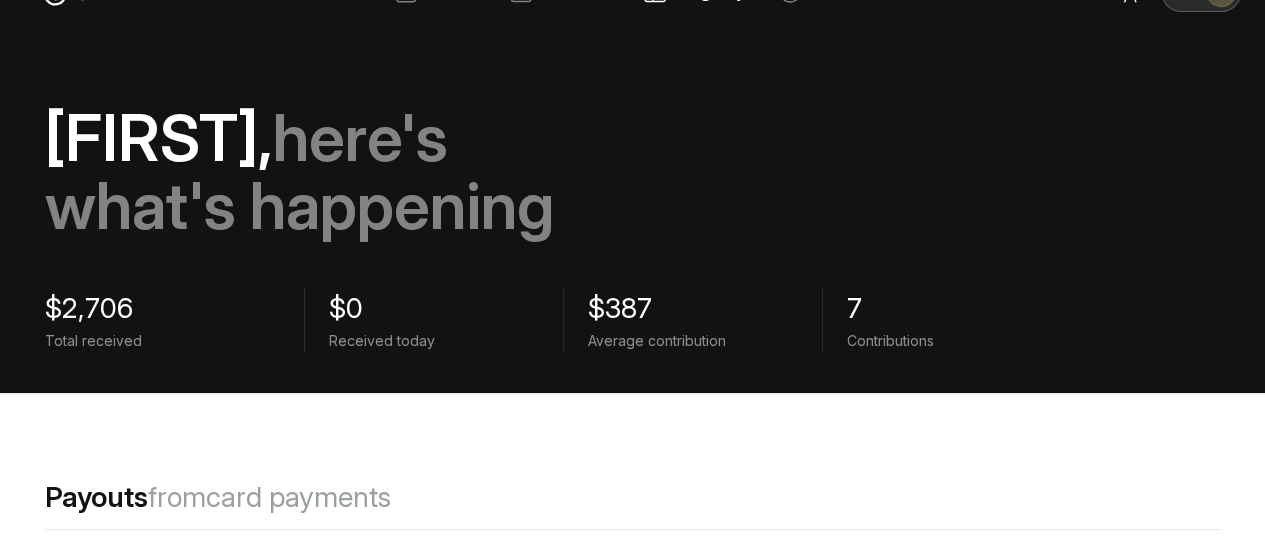 scroll, scrollTop: 0, scrollLeft: 0, axis: both 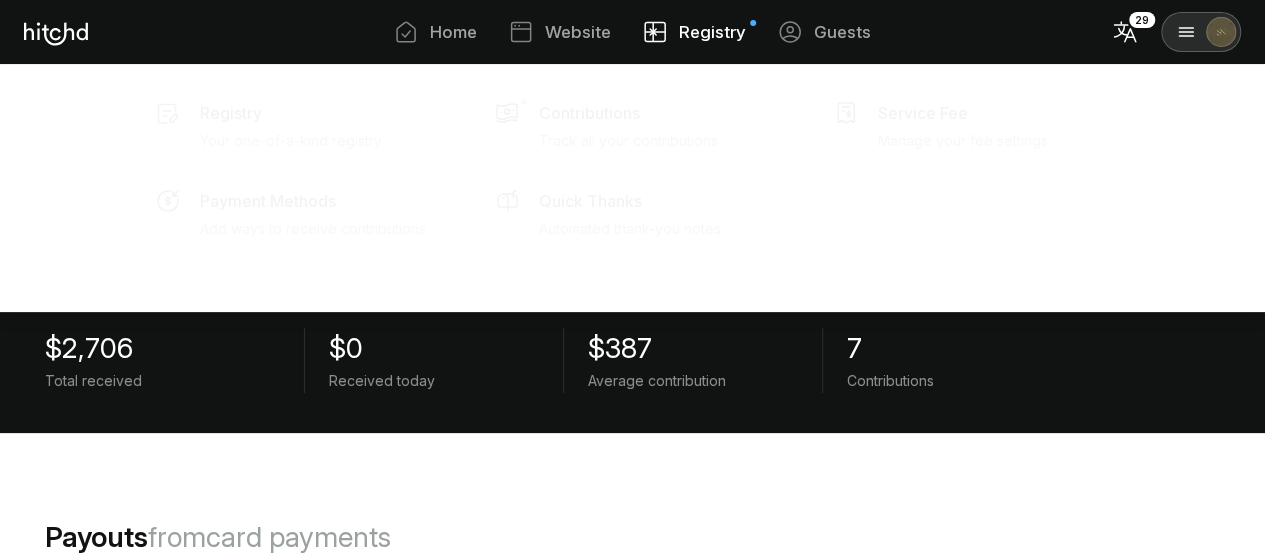 click on "Registry" at bounding box center [712, 32] 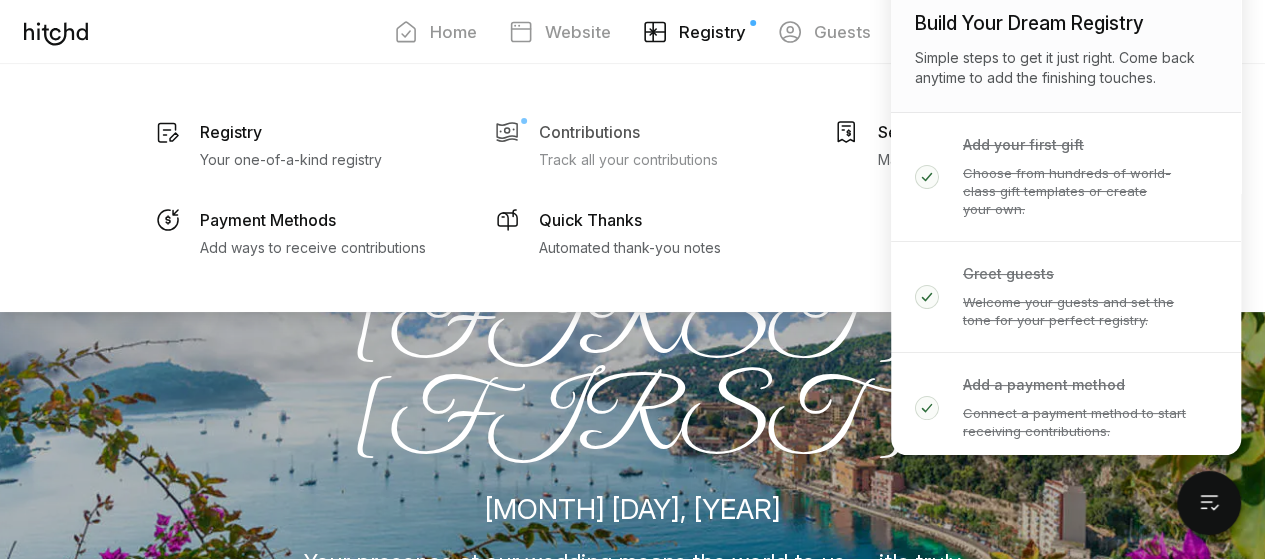 click on "Contributions" at bounding box center [231, 132] 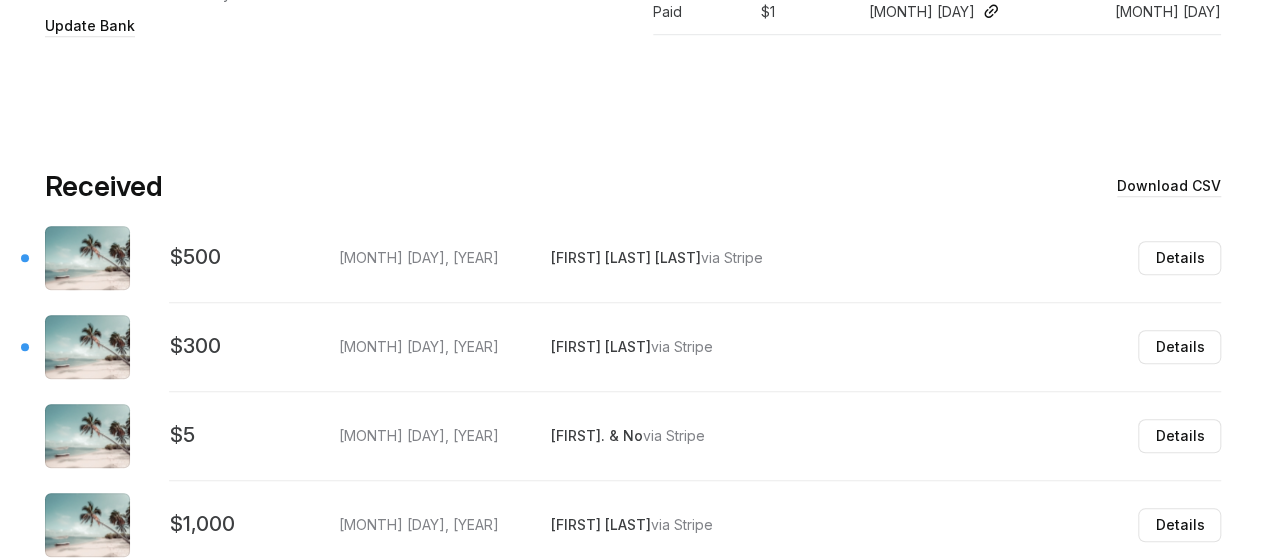 scroll, scrollTop: 747, scrollLeft: 0, axis: vertical 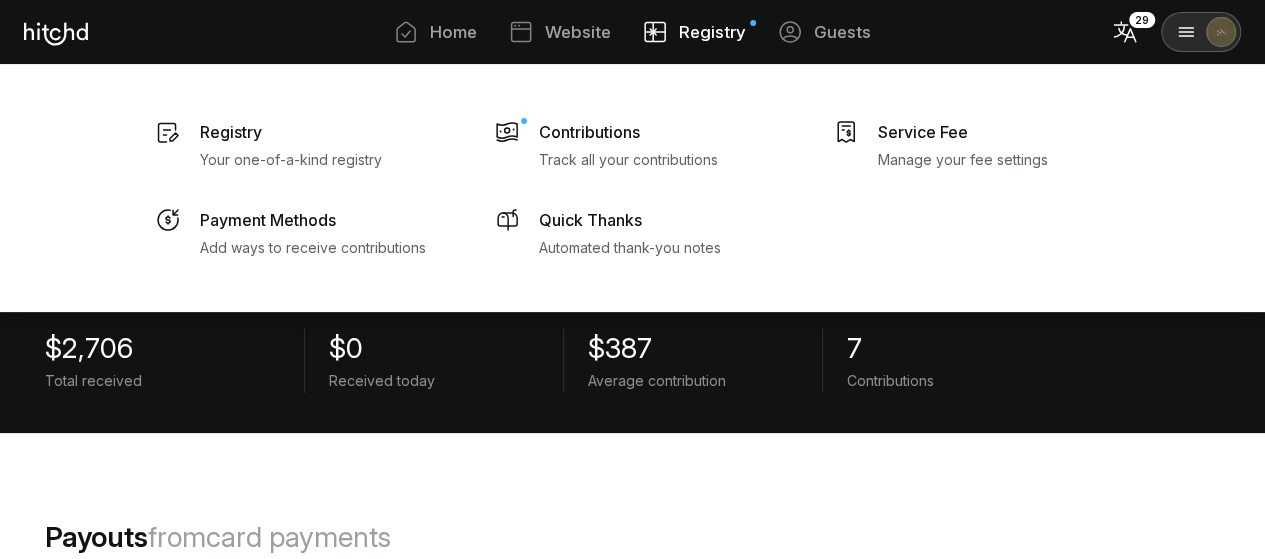 click on "Registry" at bounding box center (712, 32) 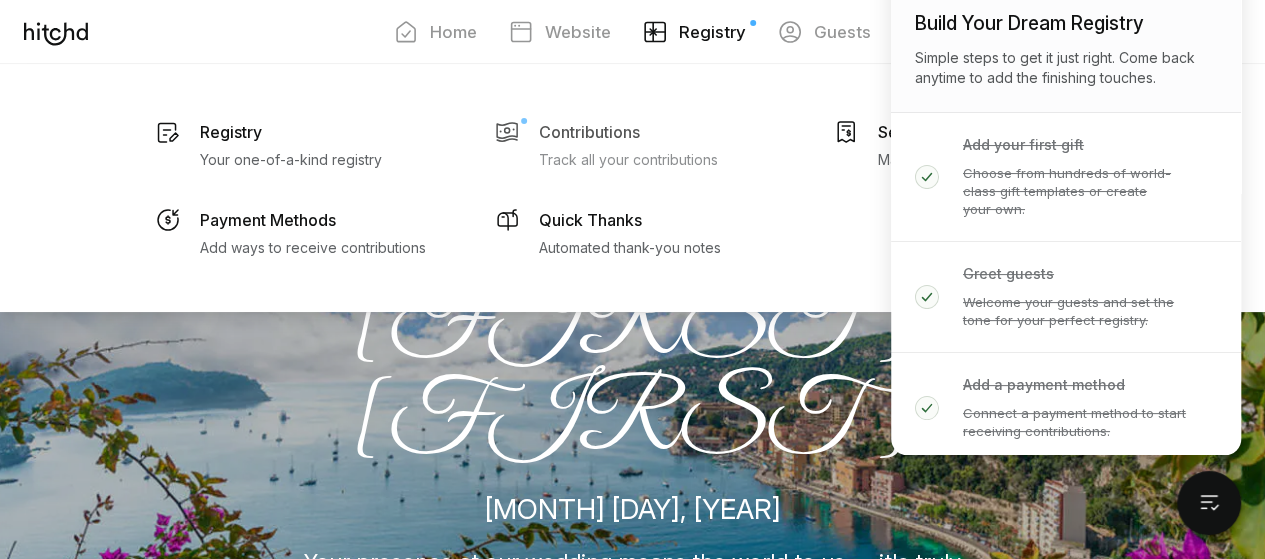 click on "Contributions
Track all your contributions" at bounding box center (291, 144) 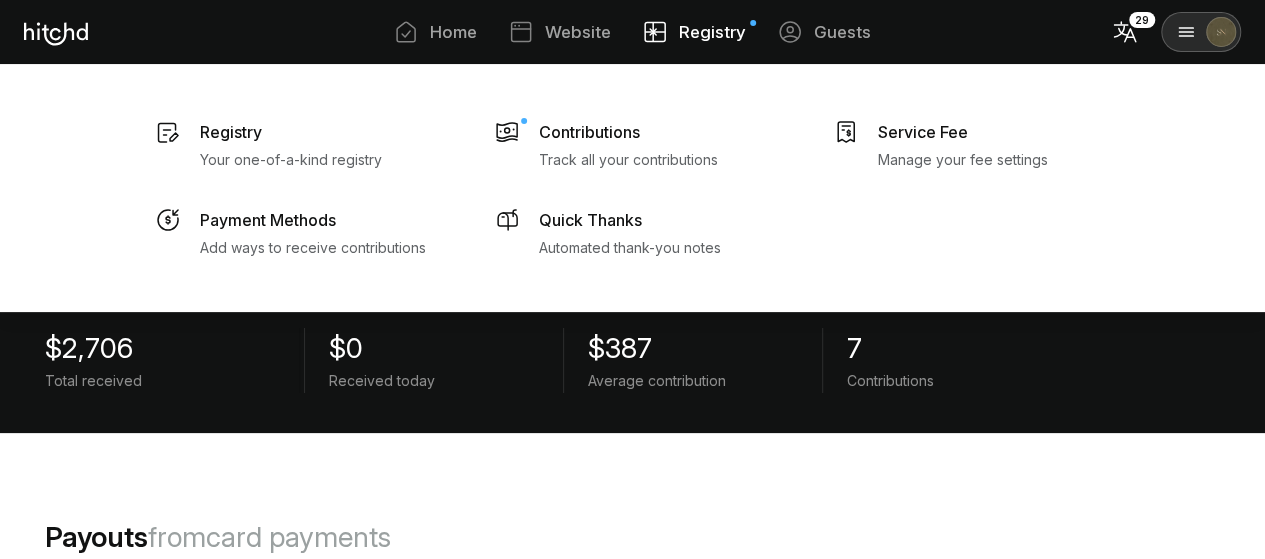 click on "Registry" at bounding box center [712, 32] 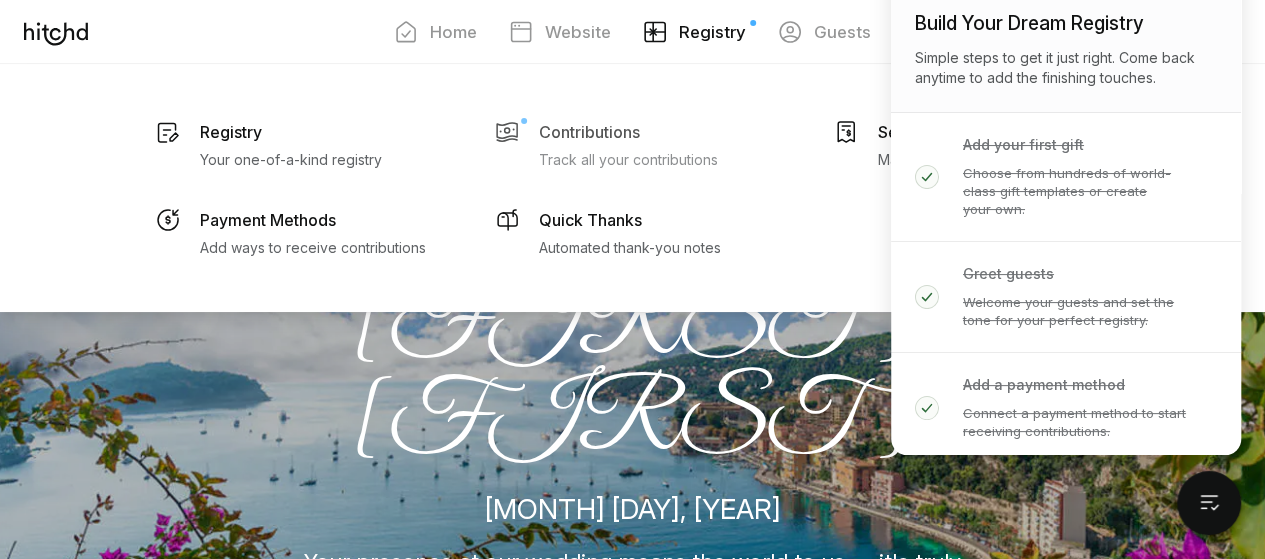 click on "Contributions" at bounding box center [231, 132] 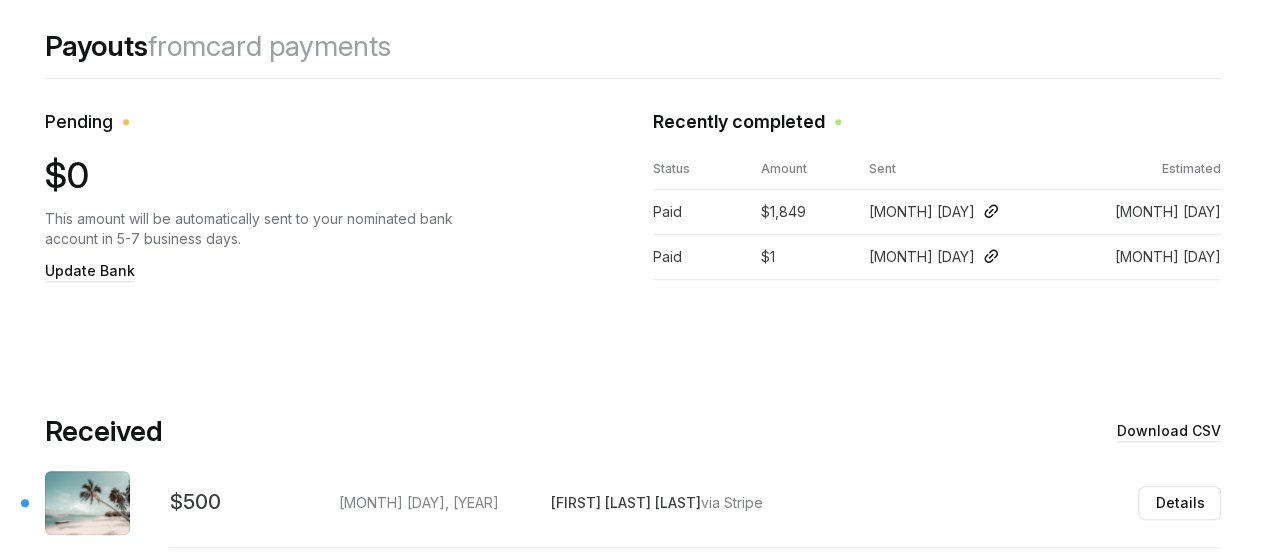 scroll, scrollTop: 20, scrollLeft: 0, axis: vertical 